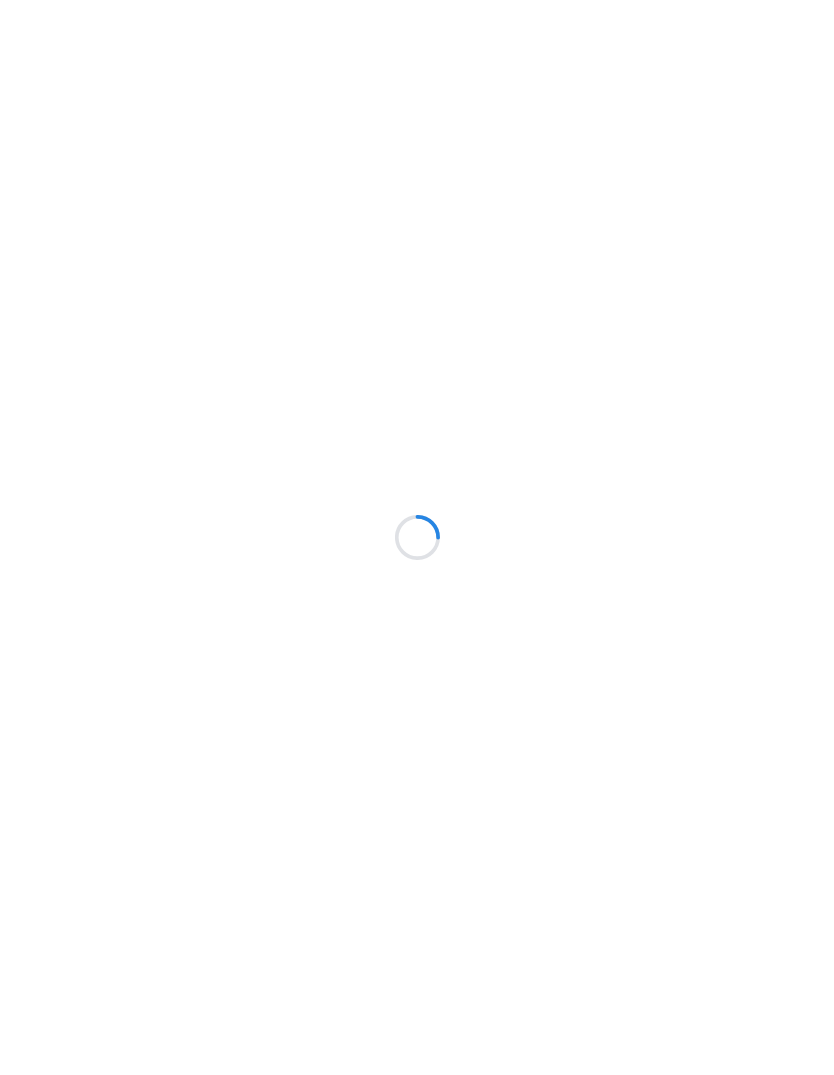 scroll, scrollTop: 0, scrollLeft: 0, axis: both 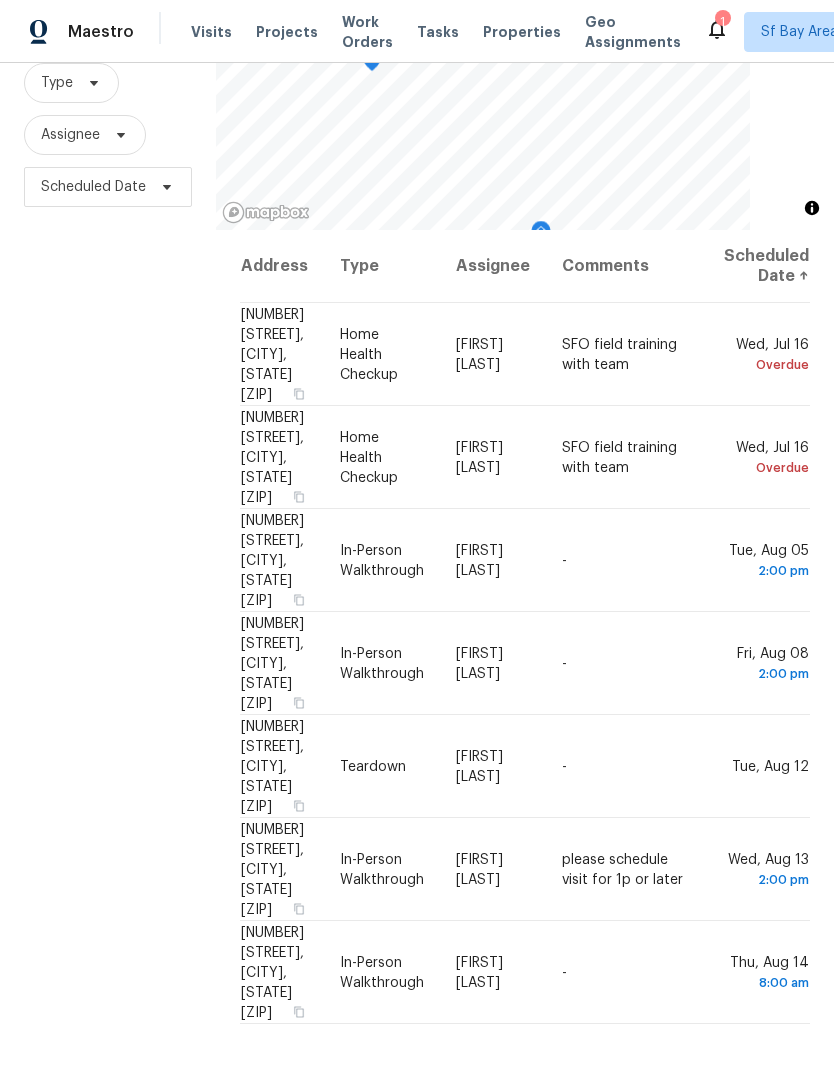 click on "Filters Reset ​ Type Assignee Scheduled Date" at bounding box center [108, 510] 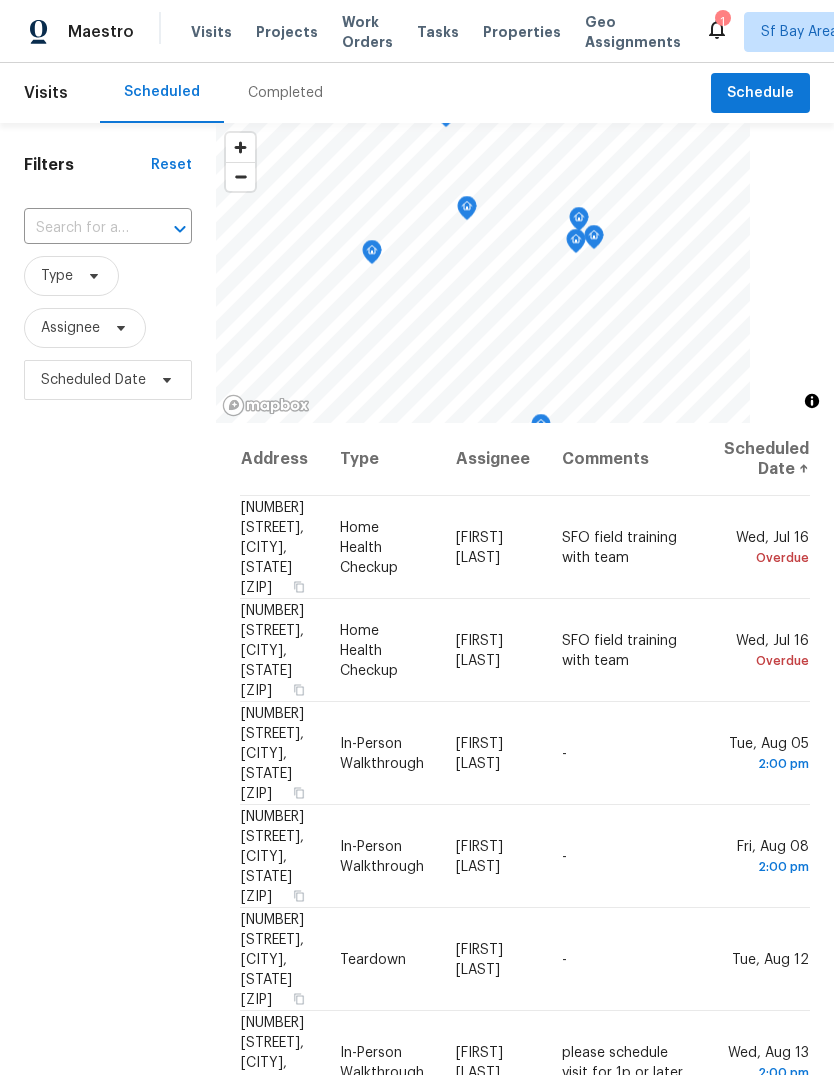 scroll, scrollTop: 0, scrollLeft: 0, axis: both 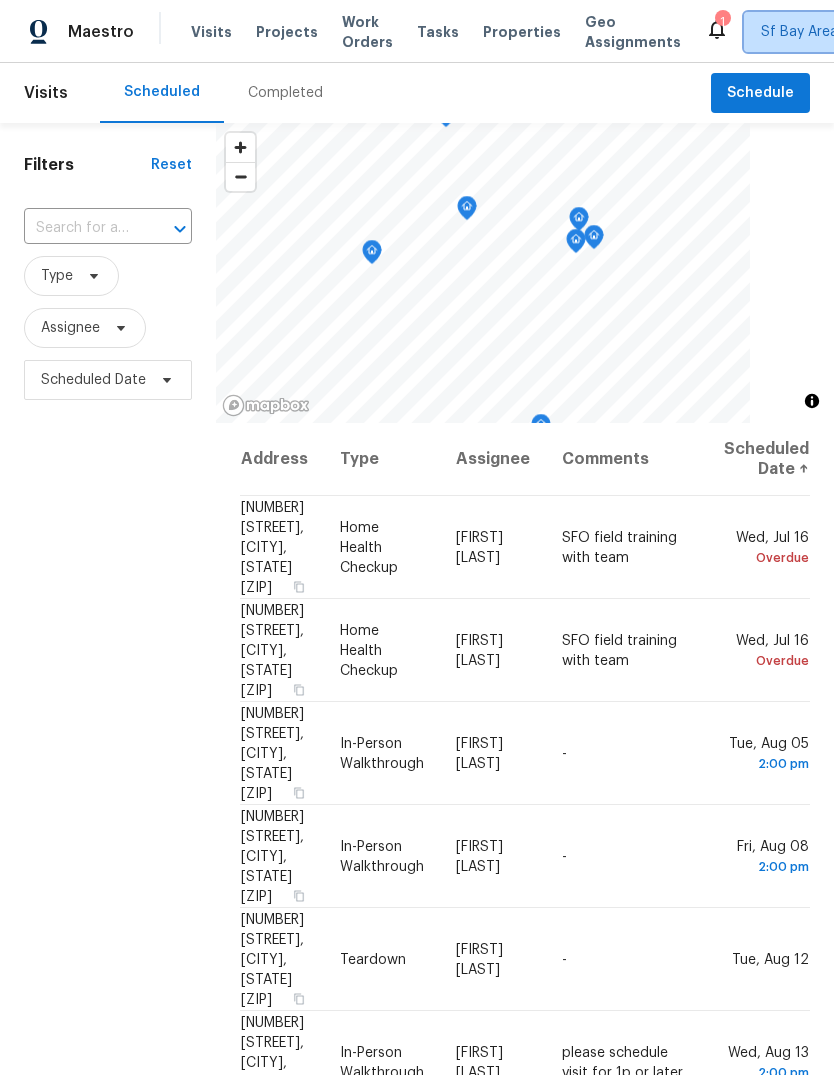click on "Sf Bay Area" at bounding box center (799, 32) 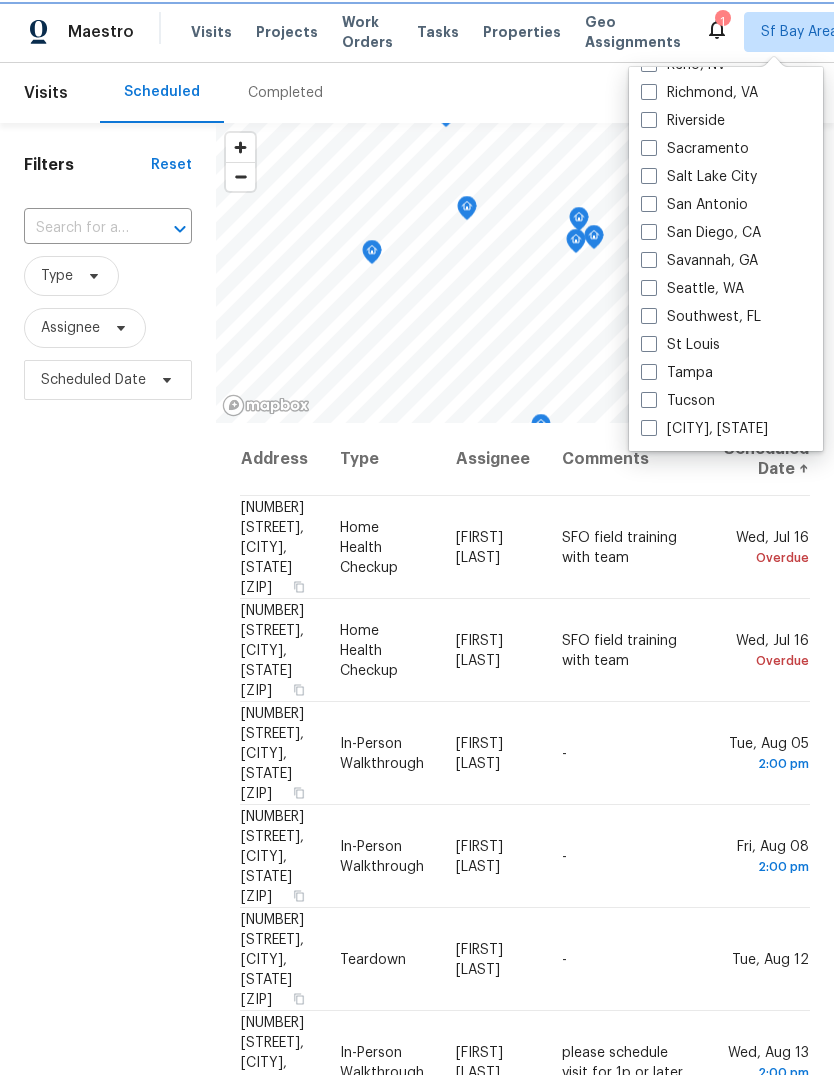 scroll, scrollTop: 1340, scrollLeft: 0, axis: vertical 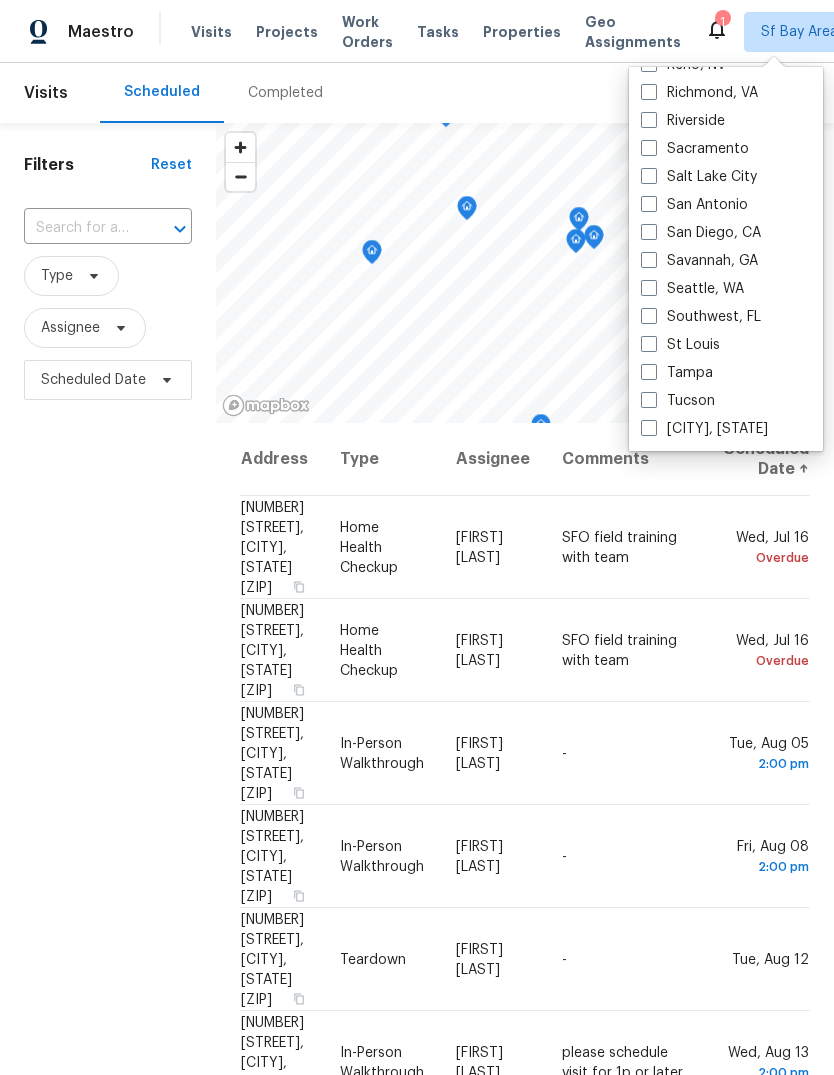 click at bounding box center (649, 148) 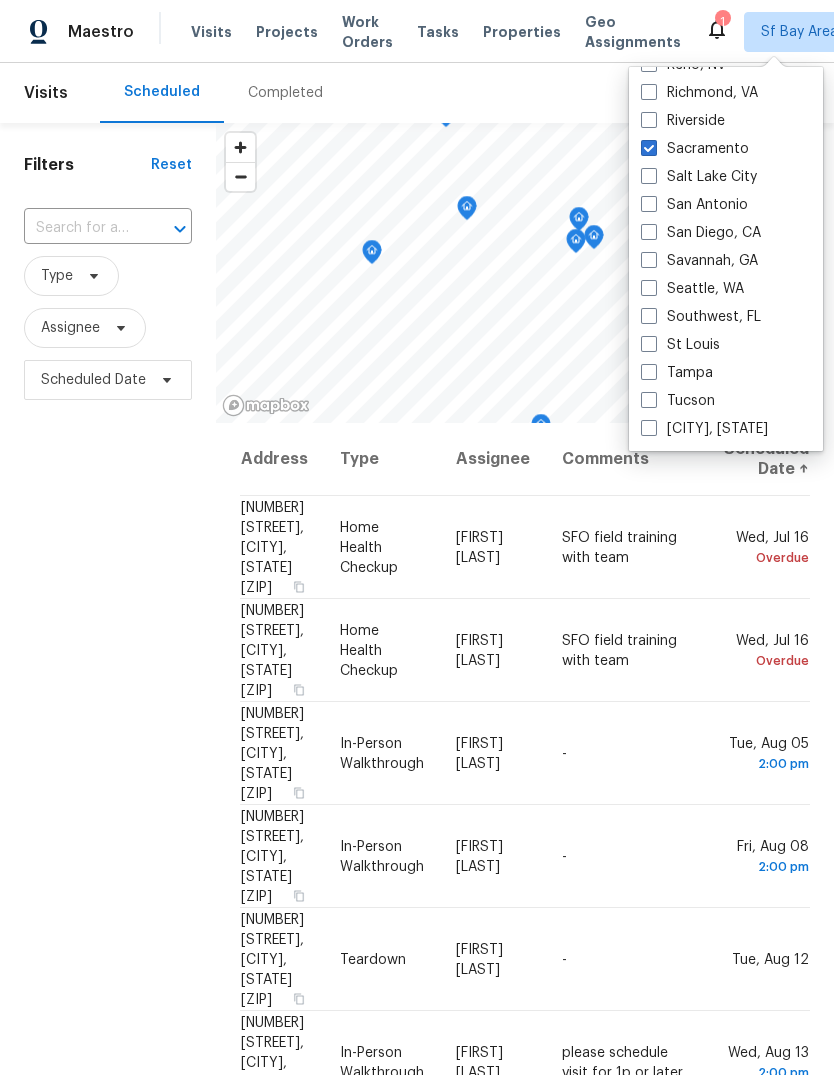 checkbox on "true" 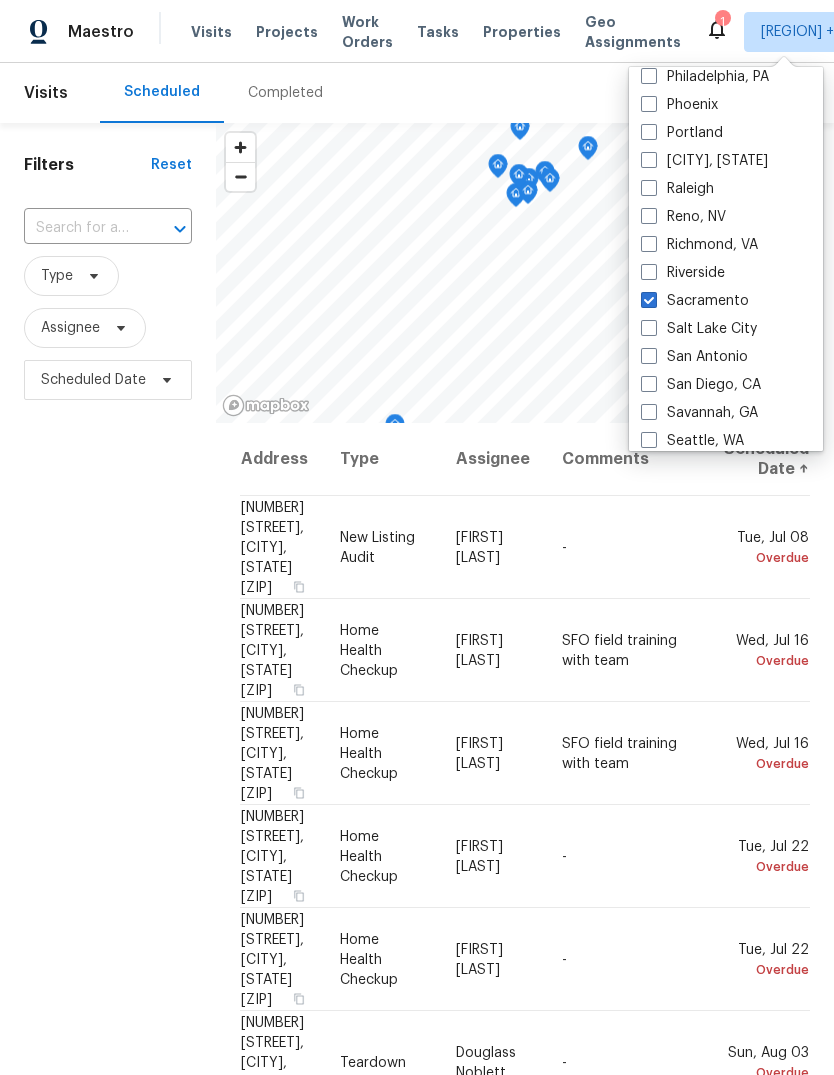 scroll, scrollTop: 1170, scrollLeft: 0, axis: vertical 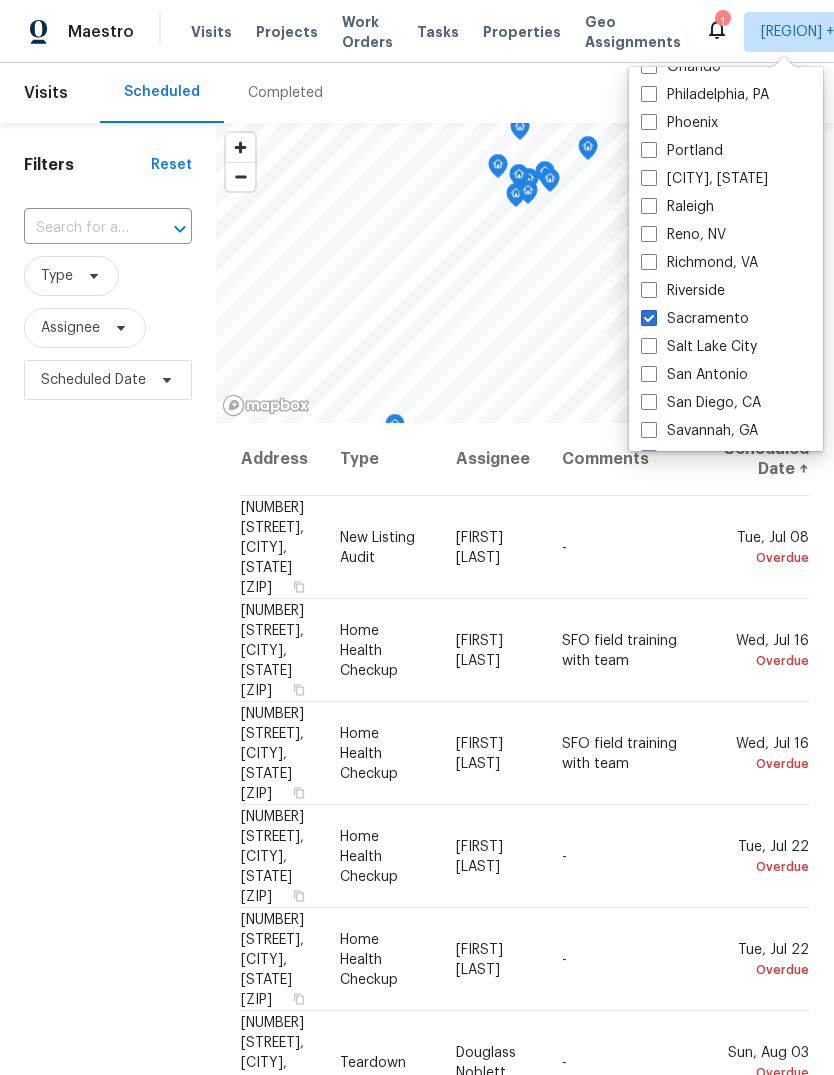 click at bounding box center [649, 150] 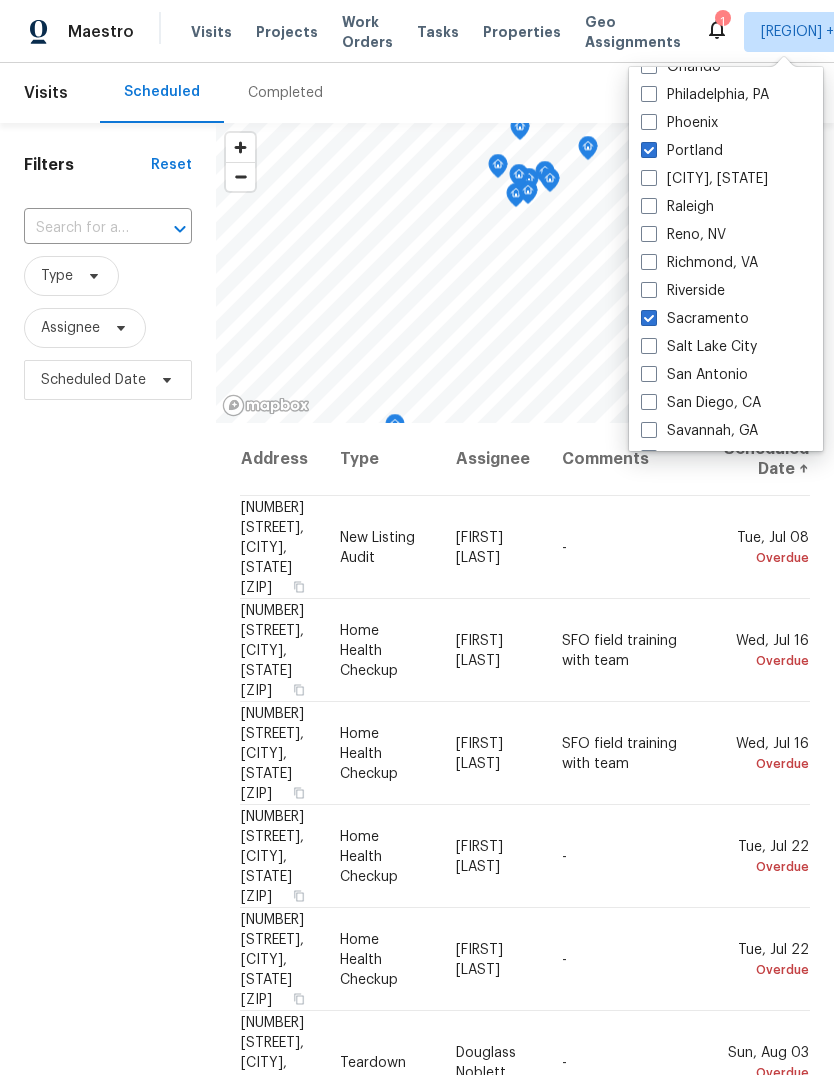 checkbox on "true" 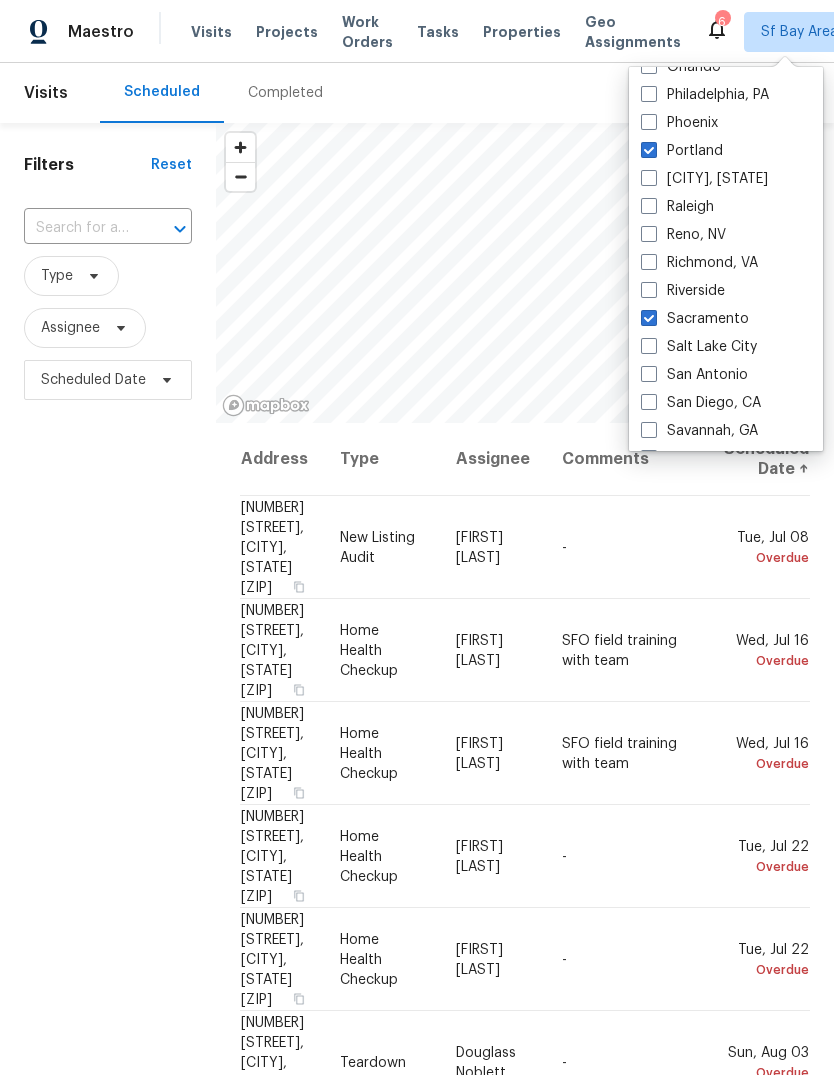 click on "Filters Reset ​ Type Assignee Scheduled Date" at bounding box center (108, 703) 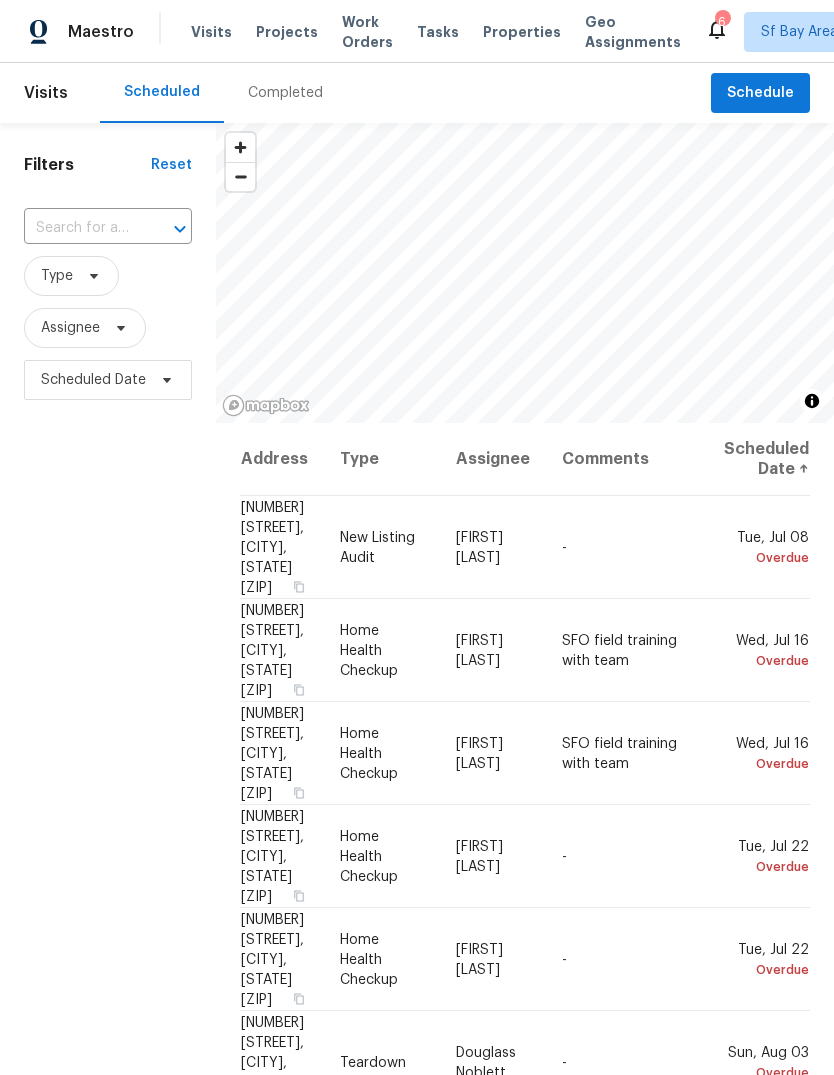 click on "Tasks" at bounding box center [438, 32] 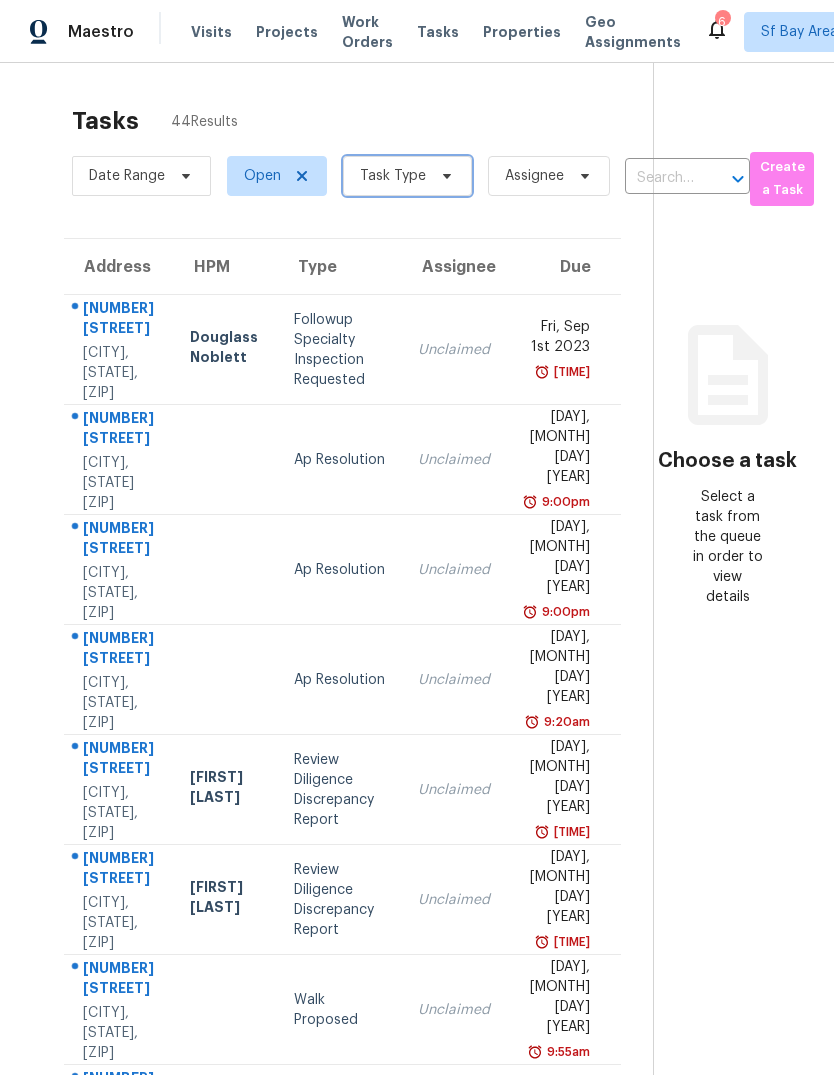 click on "Task Type" at bounding box center [393, 176] 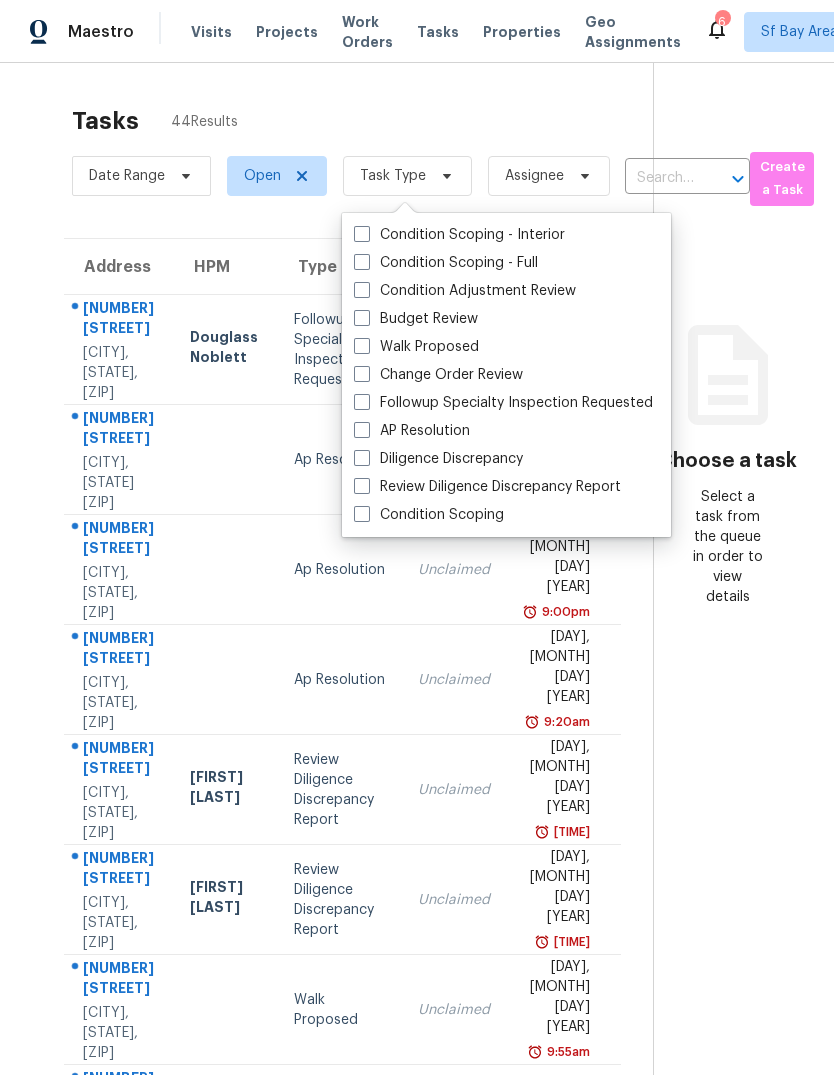 click on "Budget Review" at bounding box center (416, 319) 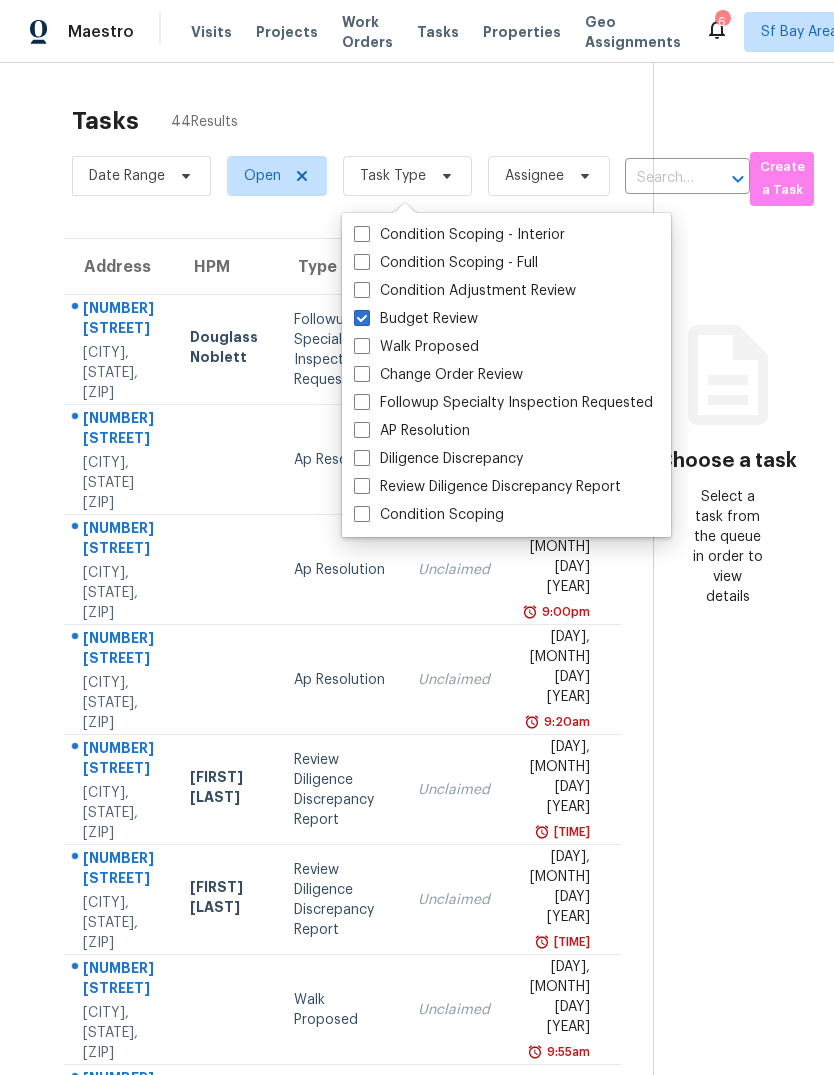 checkbox on "true" 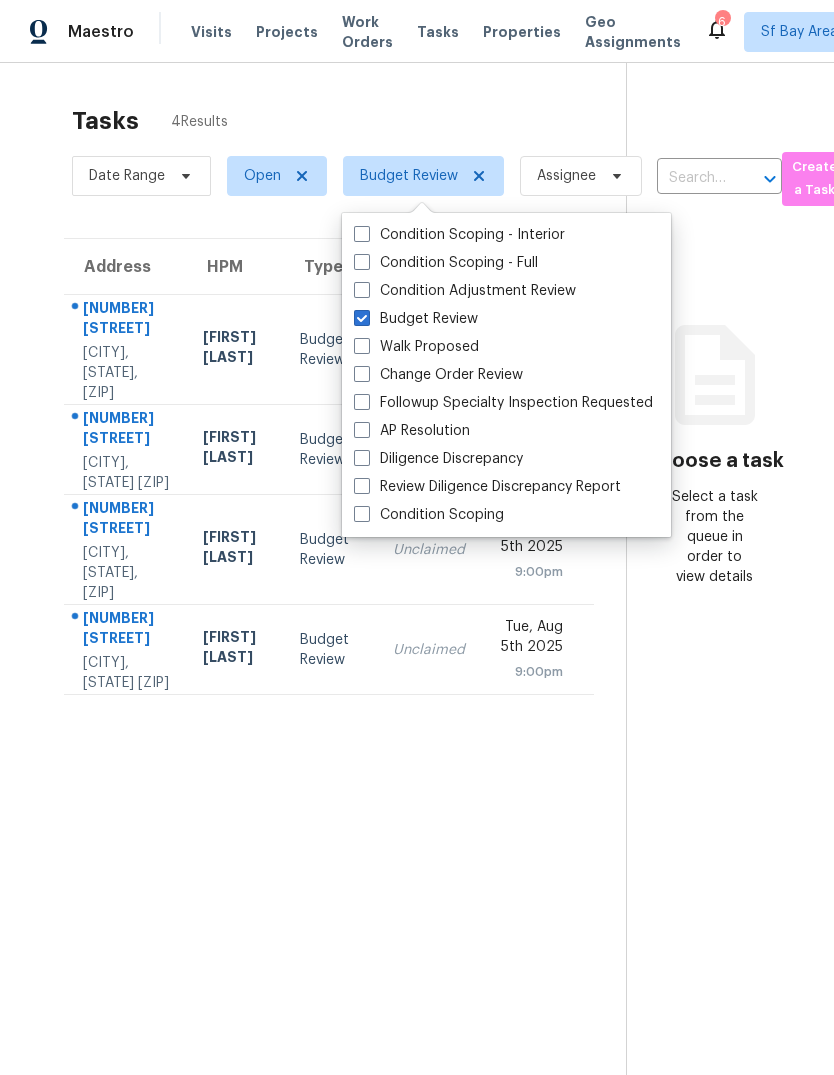 click on "Address HPM Type Assignee Due [NUMBER] [STREET]   [CITY], [STATE], [ZIP] [FIRST] [LAST] Budget Review Unclaimed [DAY], [MONTH] [DAY] [YEAR] [TIME] [NUMBER] [STREET]   [CITY], [STATE], [ZIP] [FIRST] [LAST] Budget Review Unclaimed [DAY], [MONTH] [DAY] [YEAR] [TIME] [NUMBER] [STREET]   [CITY], [STATE], [ZIP] [FIRST] [LAST] Budget Review Unclaimed [DAY], [MONTH] [DAY] [YEAR] [TIME] [NUMBER] [STREET]   [CITY], [STATE], [ZIP] [FIRST] [LAST] Budget Review Unclaimed [DAY], [MONTH] [DAY] [YEAR] [TIME]" at bounding box center [329, 467] 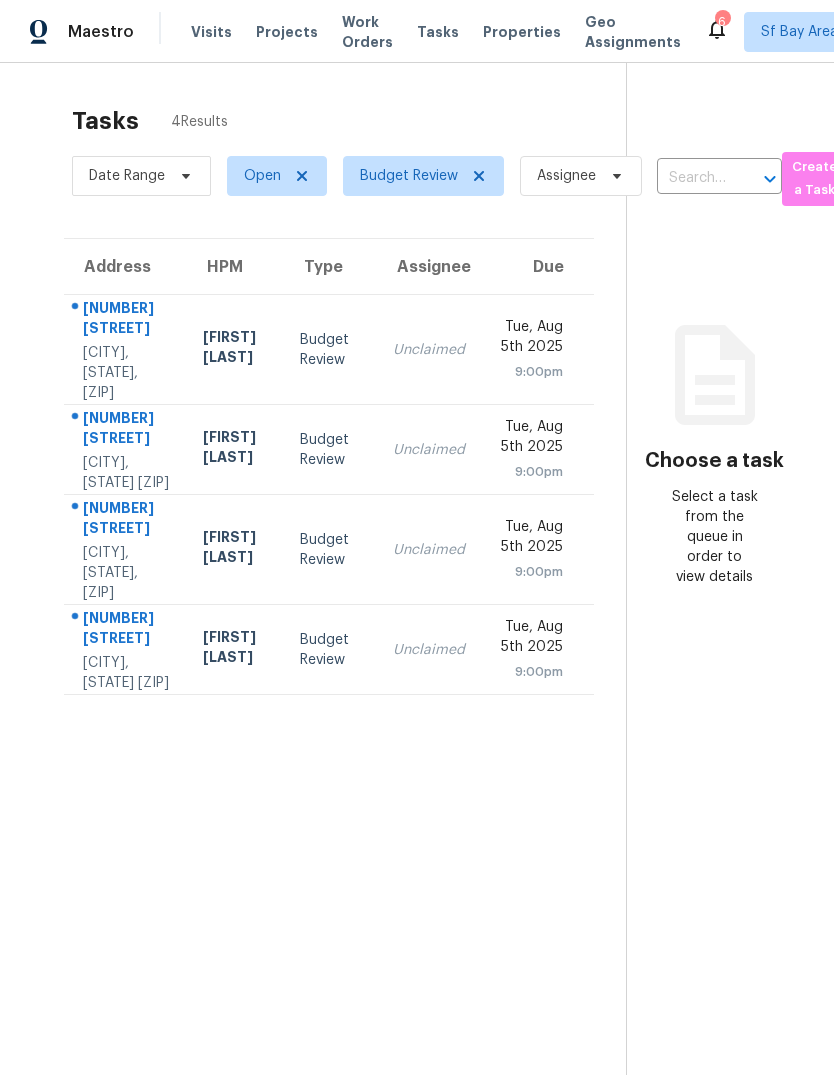 click on "[NUMBER] [STREET]" at bounding box center [127, 520] 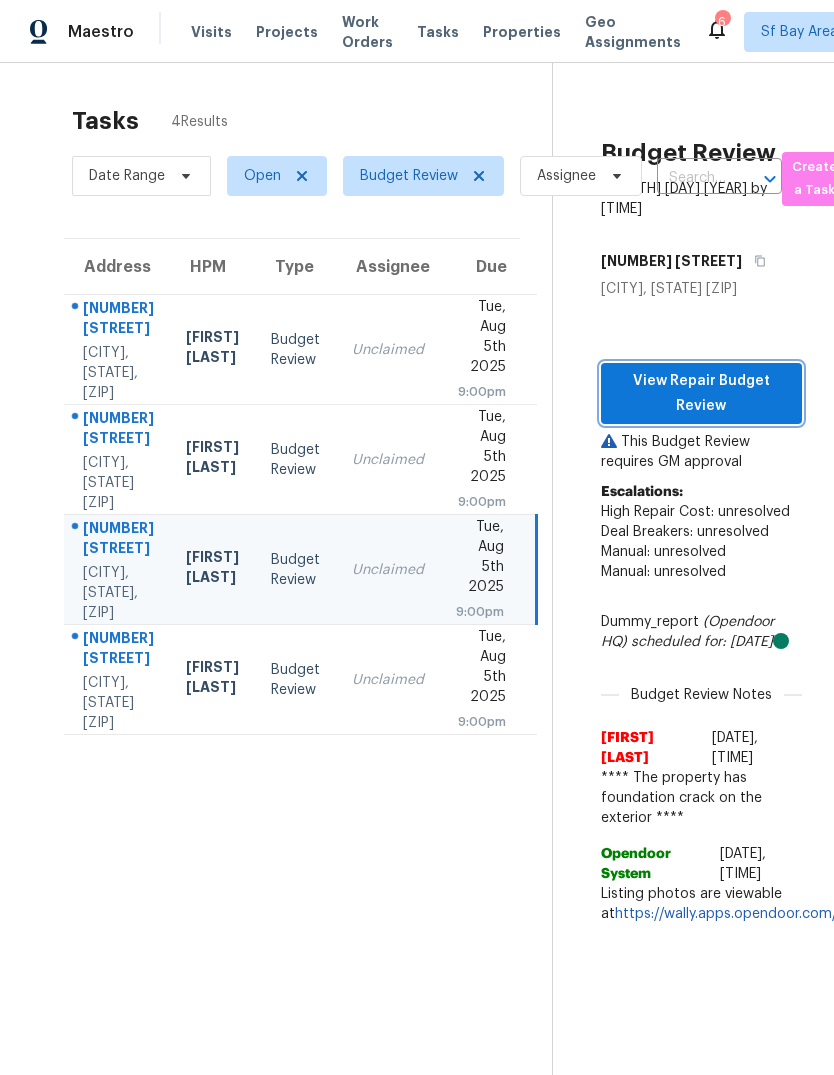 click on "View Repair Budget Review" at bounding box center (701, 393) 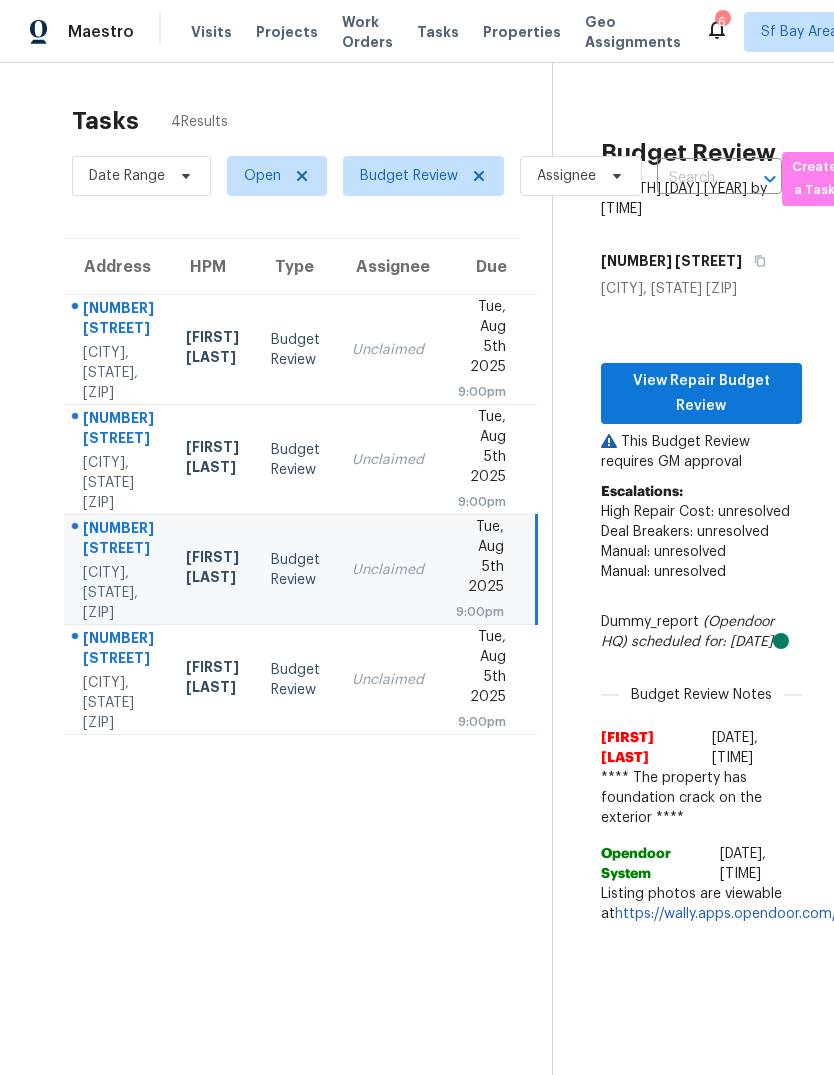 click on "Visits" at bounding box center (211, 32) 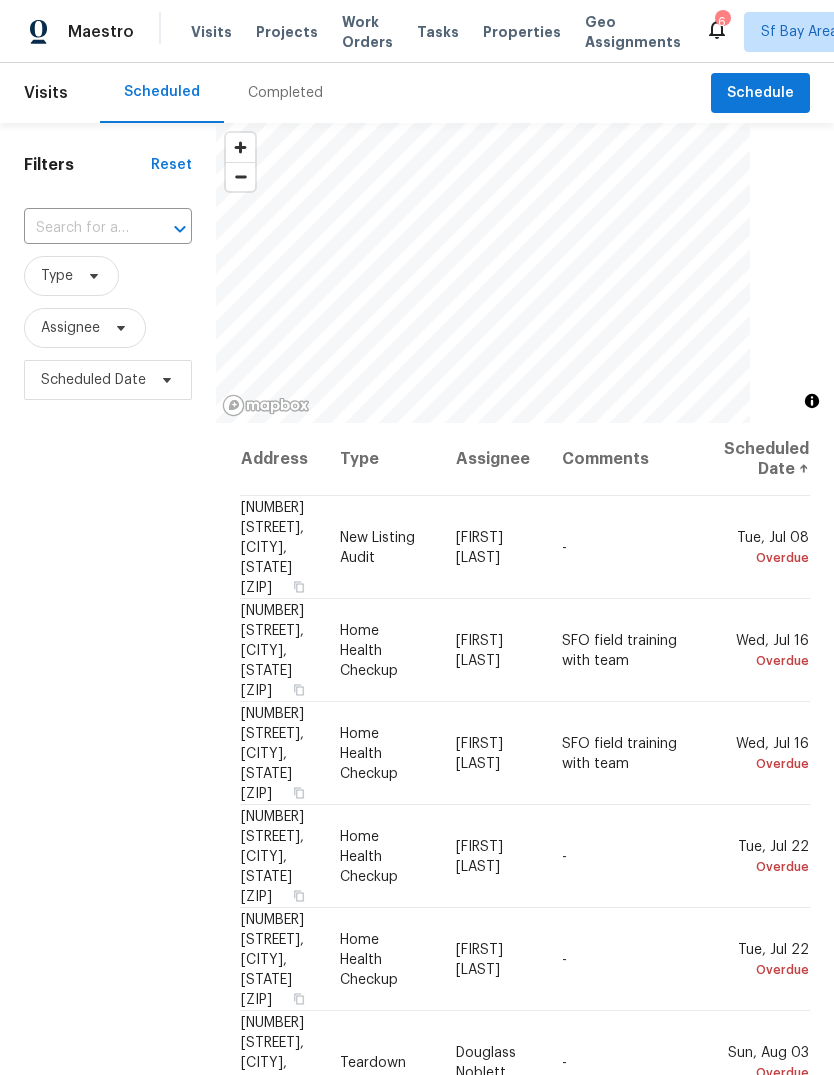 click on "Completed" at bounding box center (285, 93) 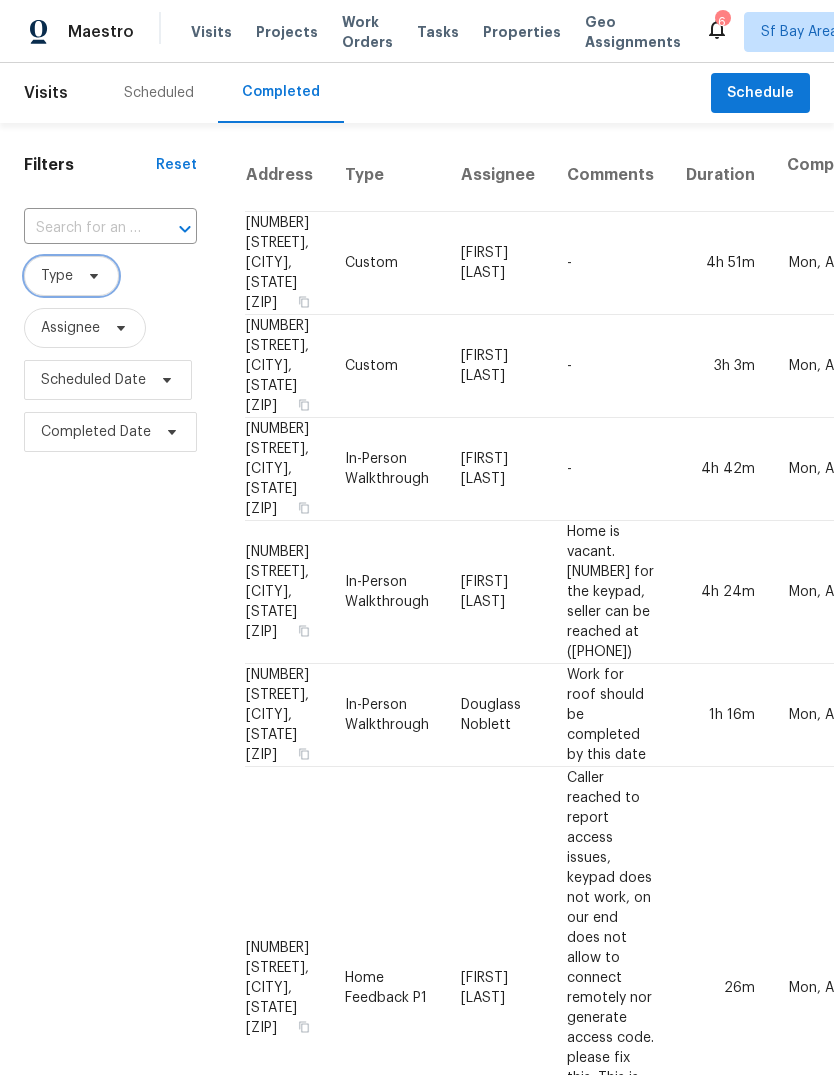 click on "Type" at bounding box center [57, 276] 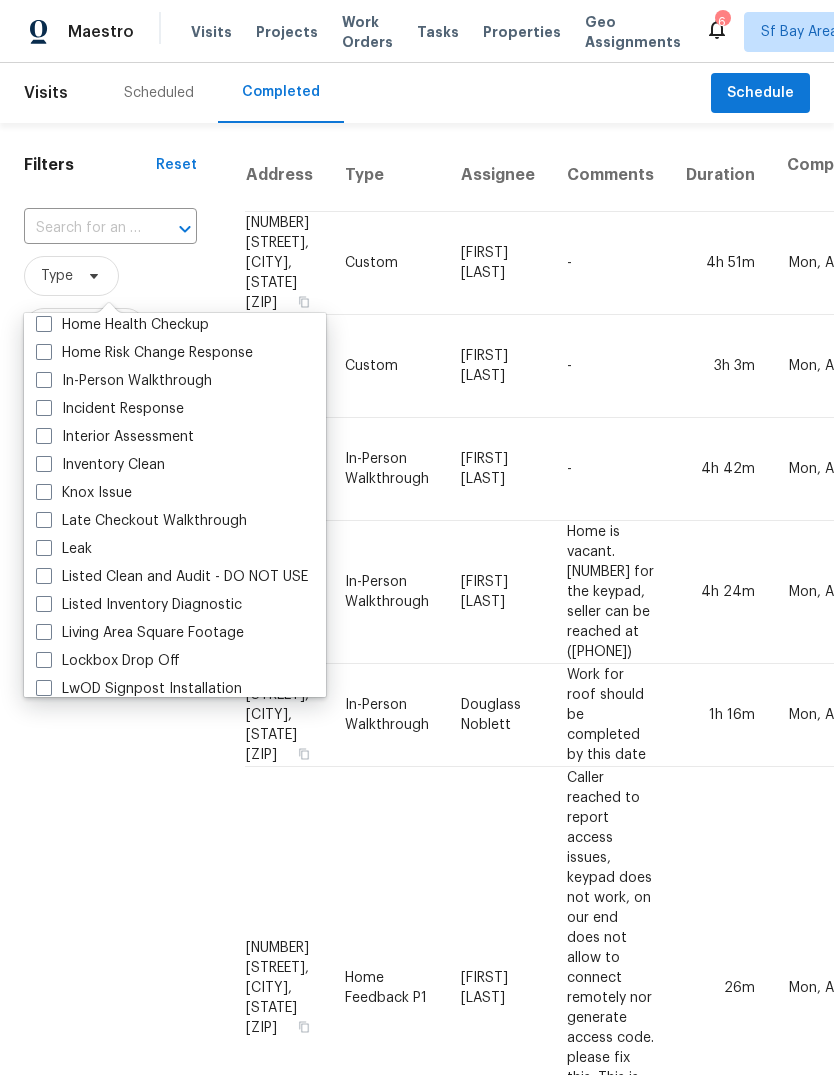 scroll, scrollTop: 731, scrollLeft: 0, axis: vertical 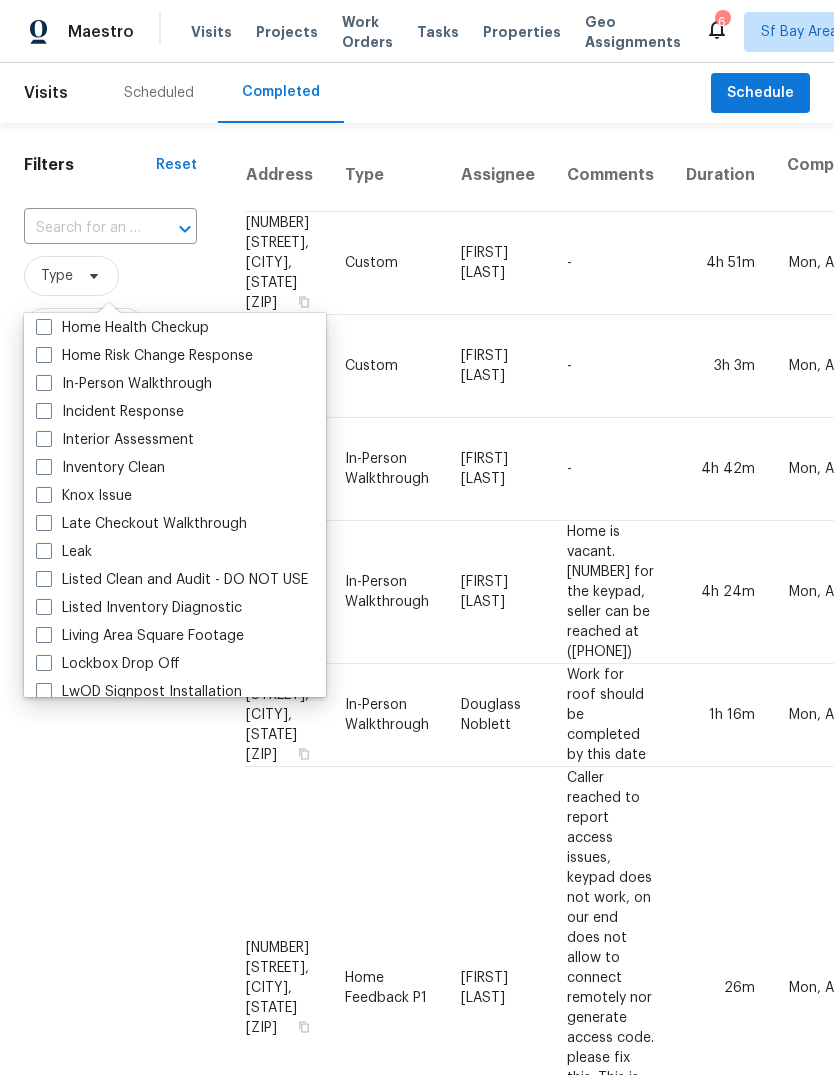 click on "In-Person Walkthrough" at bounding box center (124, 384) 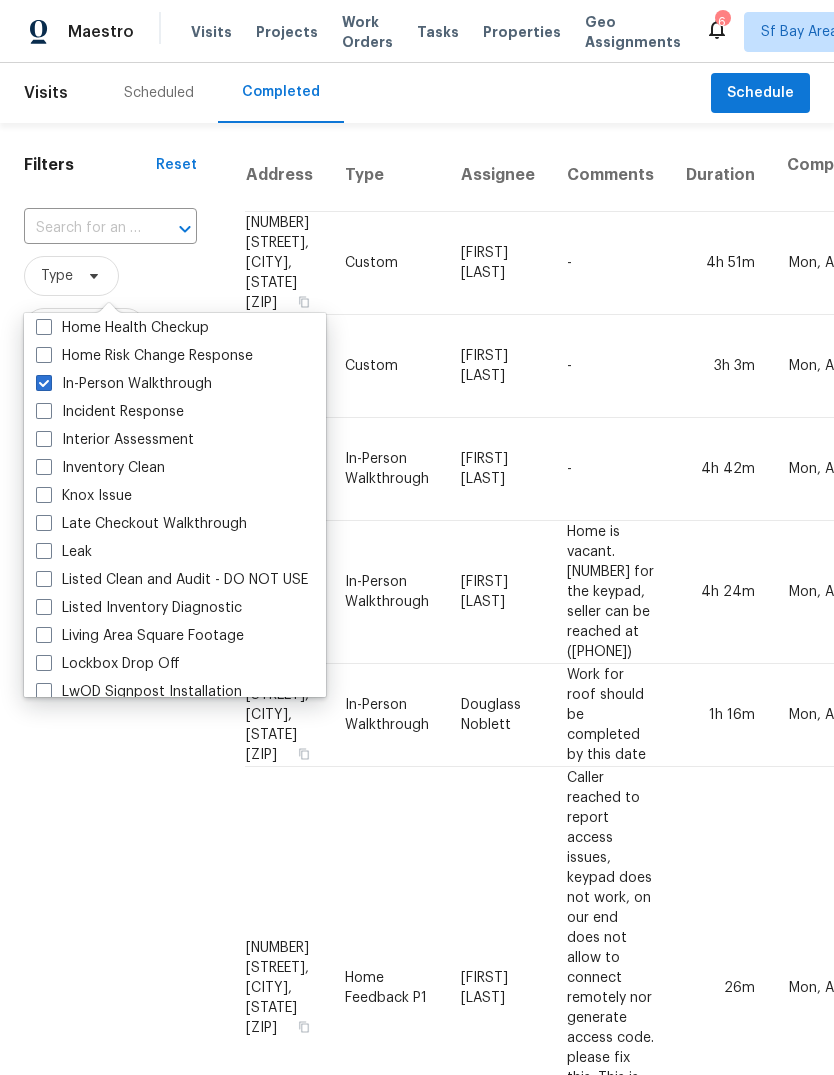 checkbox on "true" 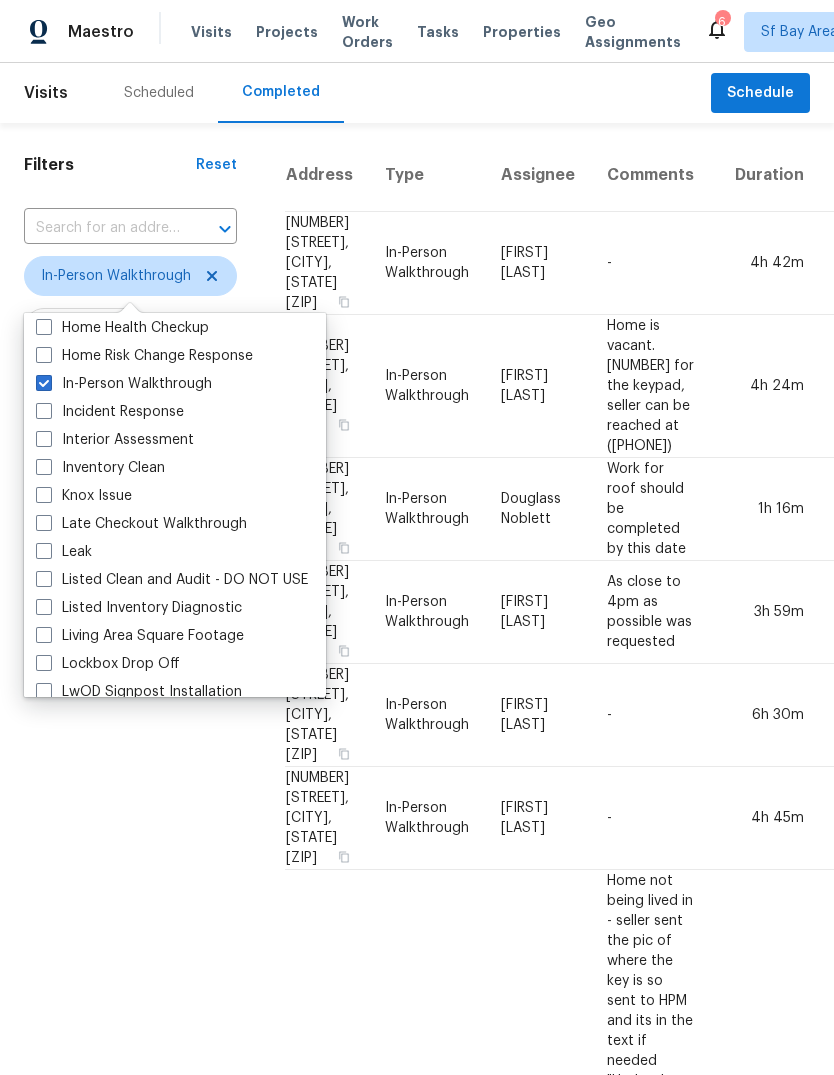 click on "Filters Reset ​ In-Person Walkthrough Assignee Scheduled Date Completed Date" at bounding box center (130, 1734) 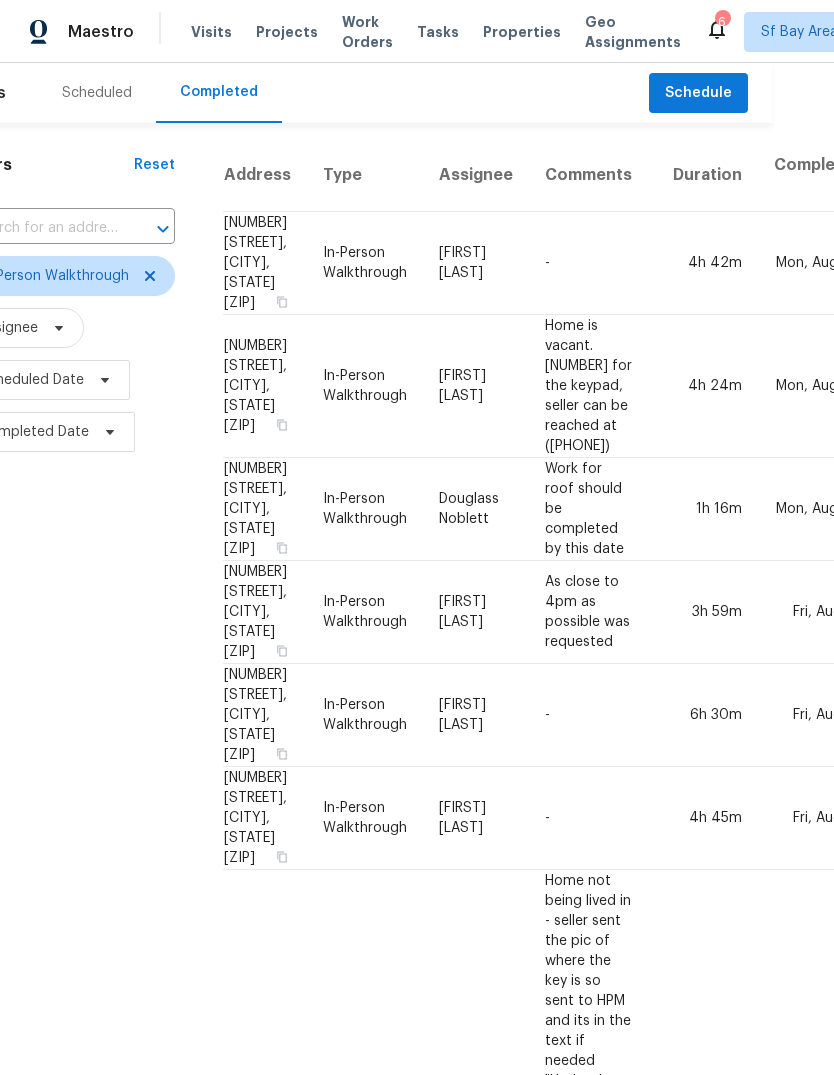 scroll, scrollTop: 0, scrollLeft: 61, axis: horizontal 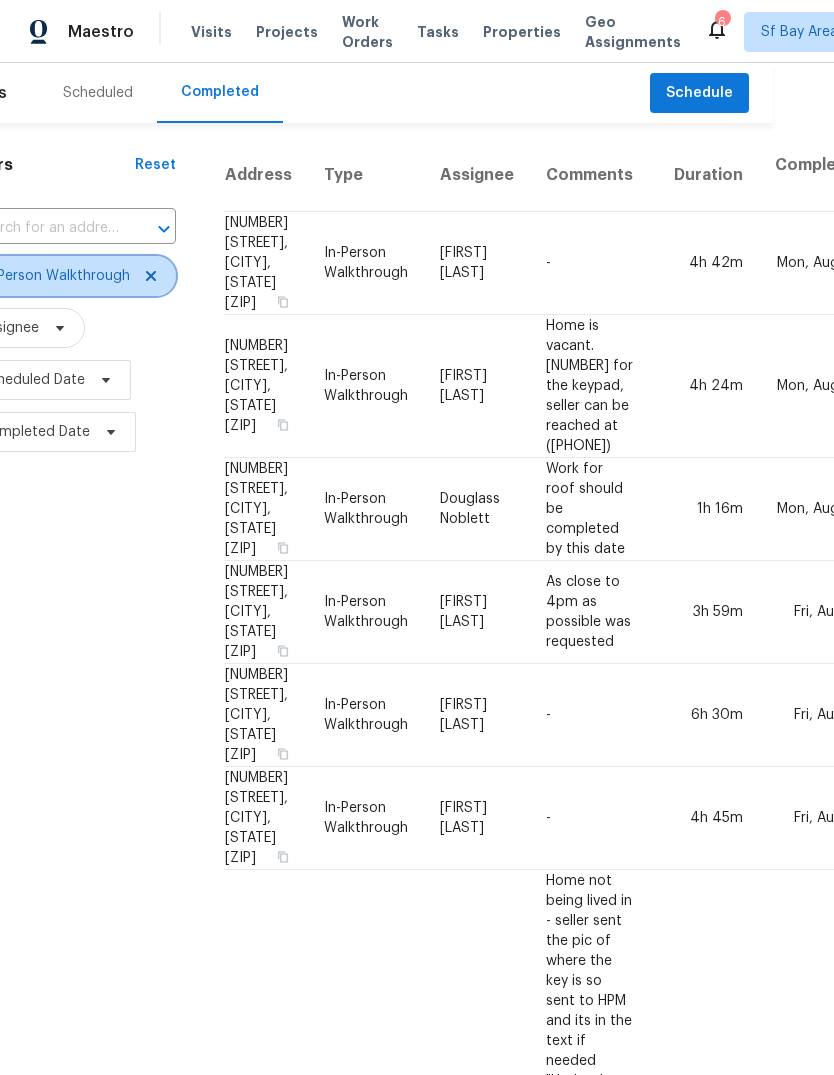 click 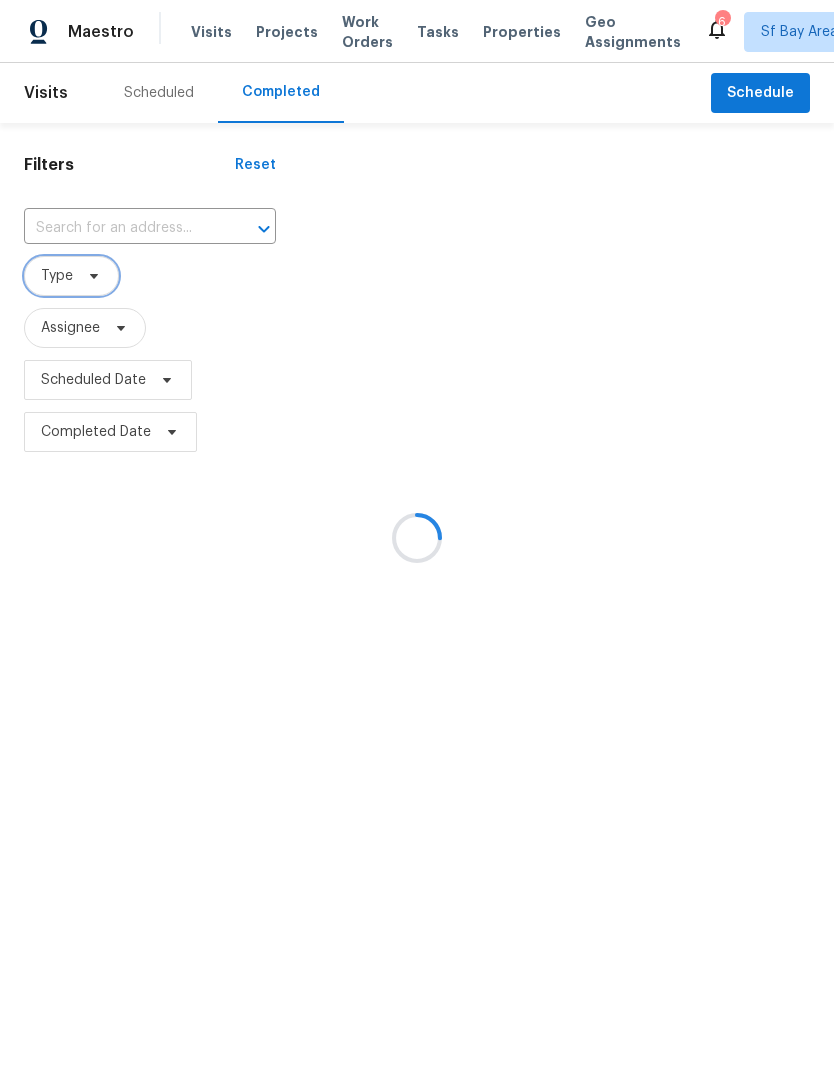 scroll, scrollTop: 0, scrollLeft: 0, axis: both 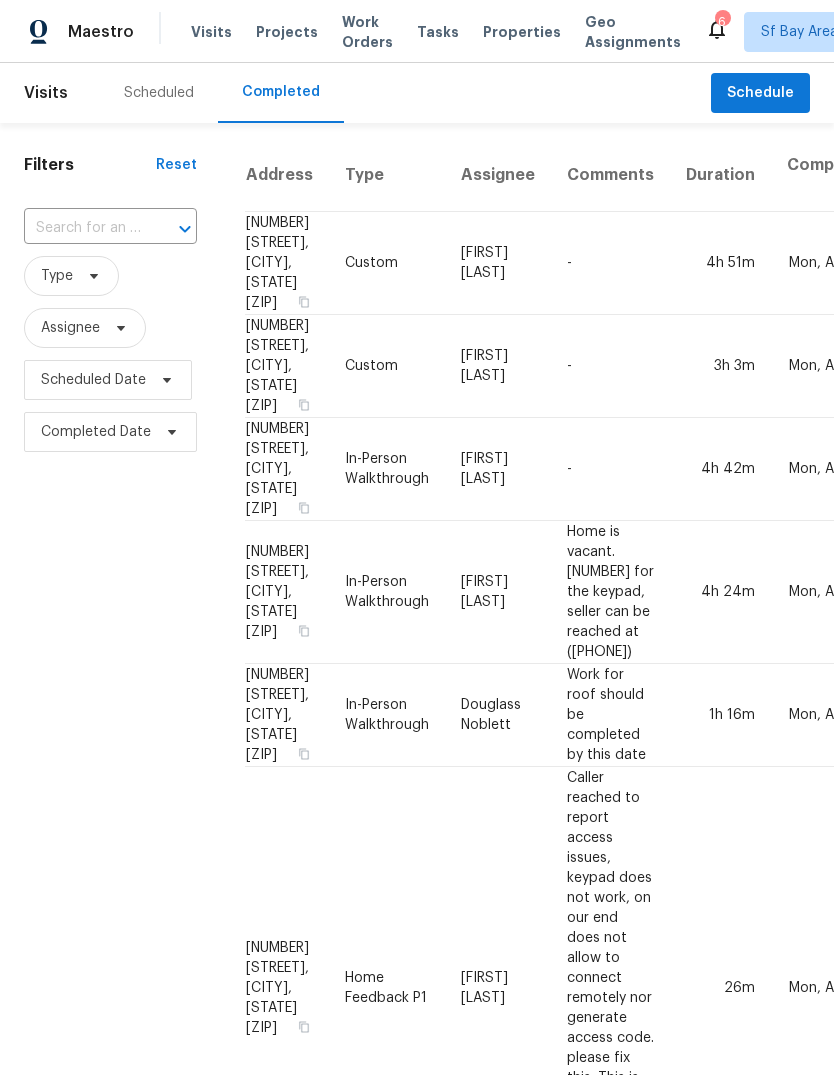 click on "Scheduled" at bounding box center (159, 93) 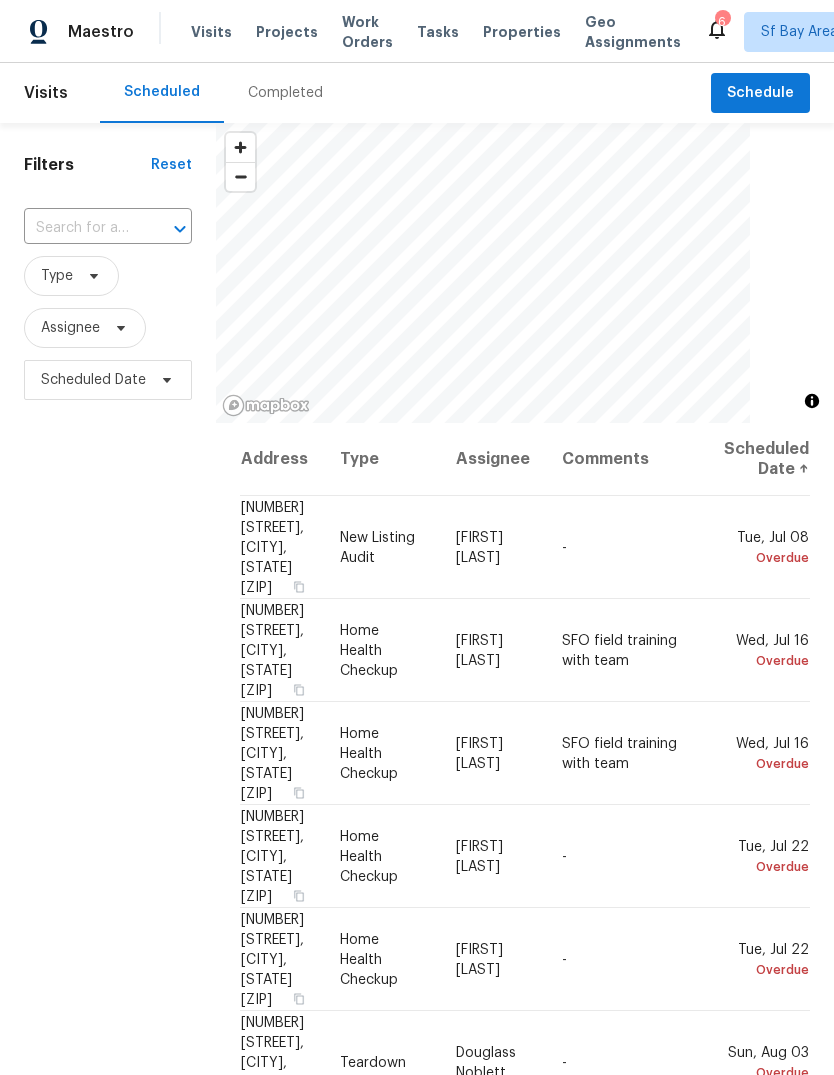 click on "Tasks" at bounding box center (438, 32) 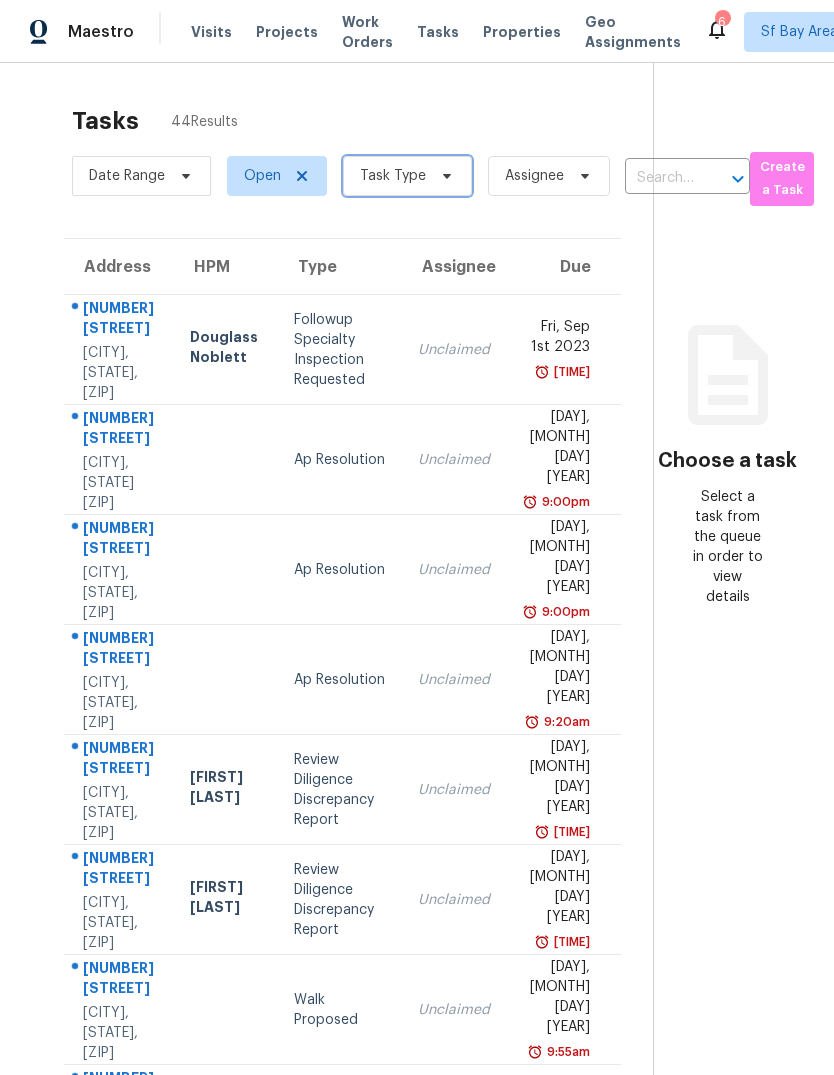 click on "Task Type" at bounding box center [407, 176] 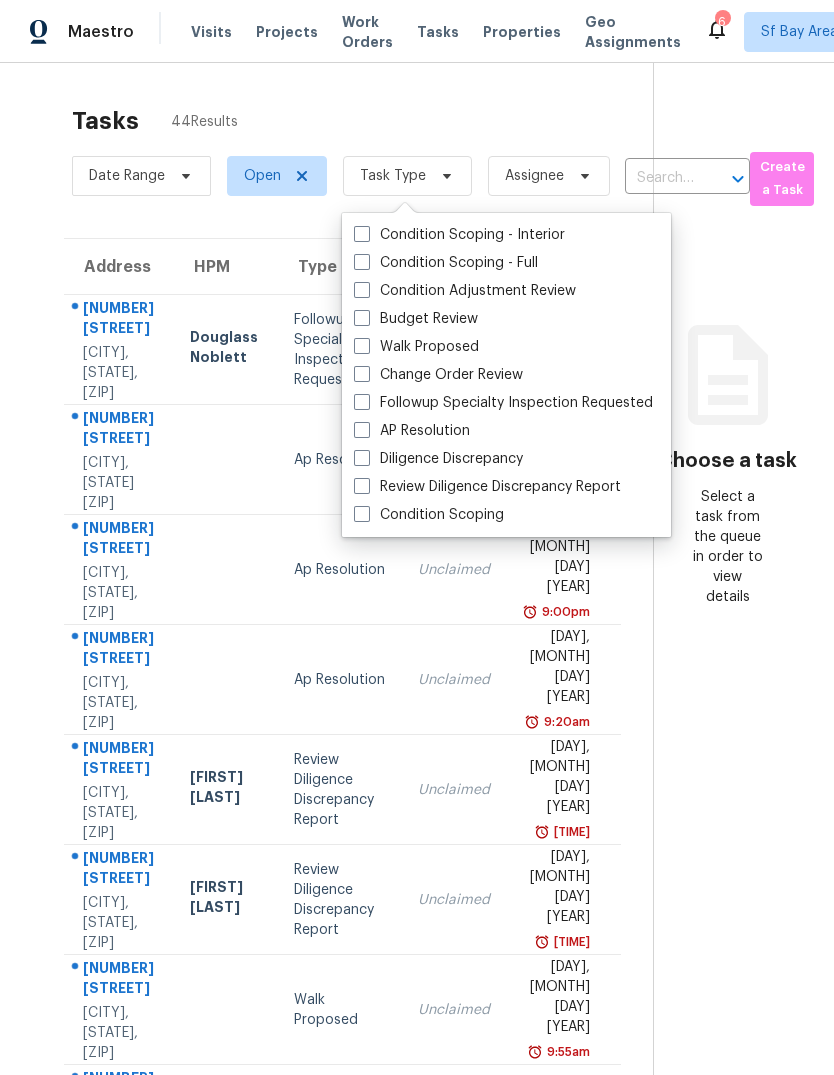 click on "Budget Review" at bounding box center (416, 319) 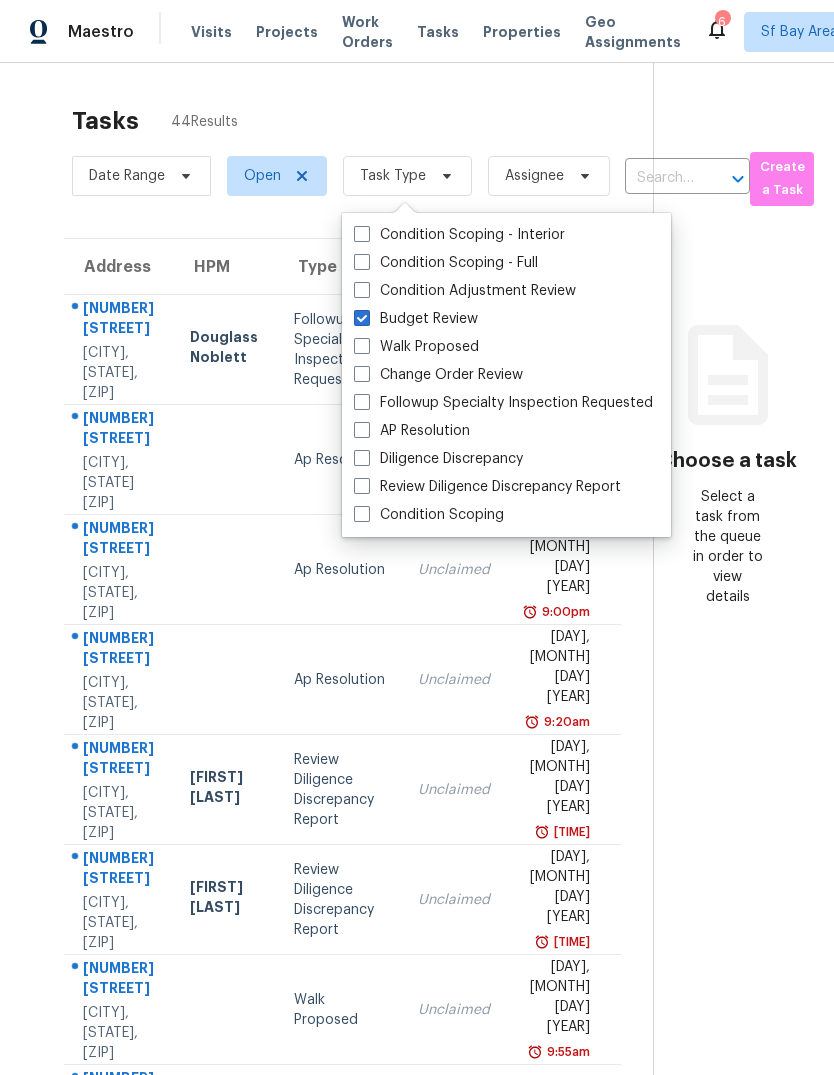 checkbox on "true" 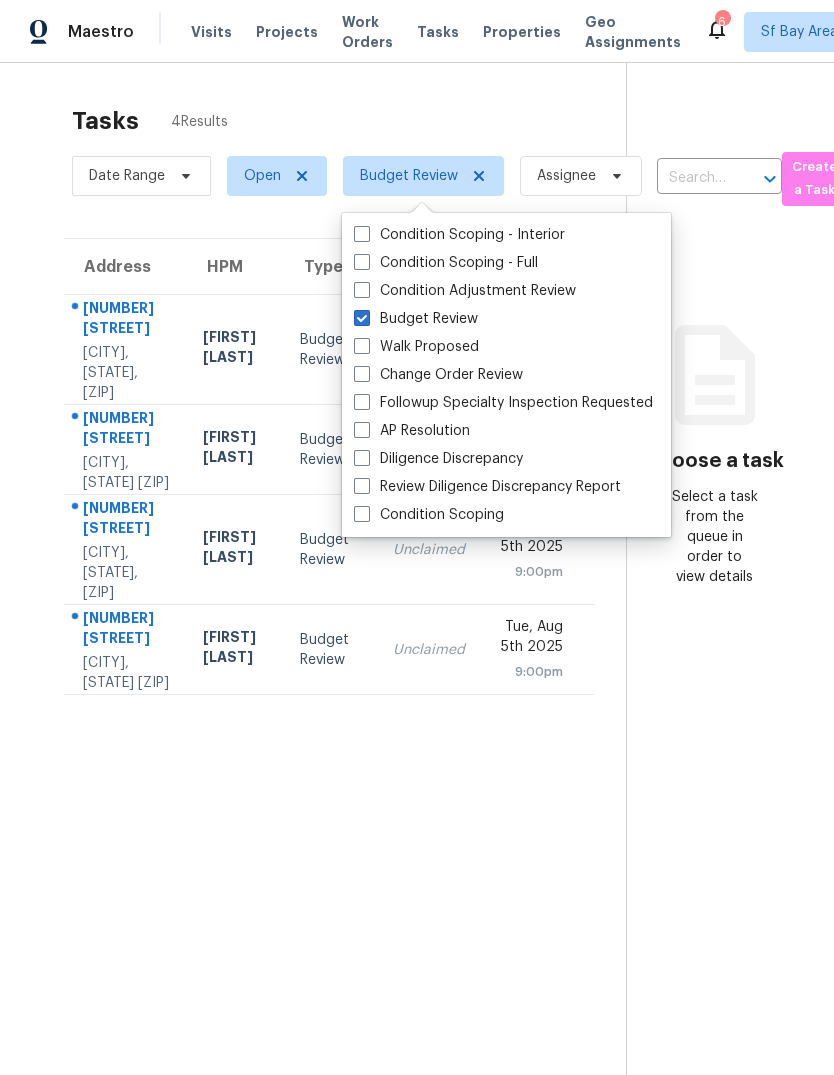 click on "[NUMBER] [STREET]" at bounding box center [127, 430] 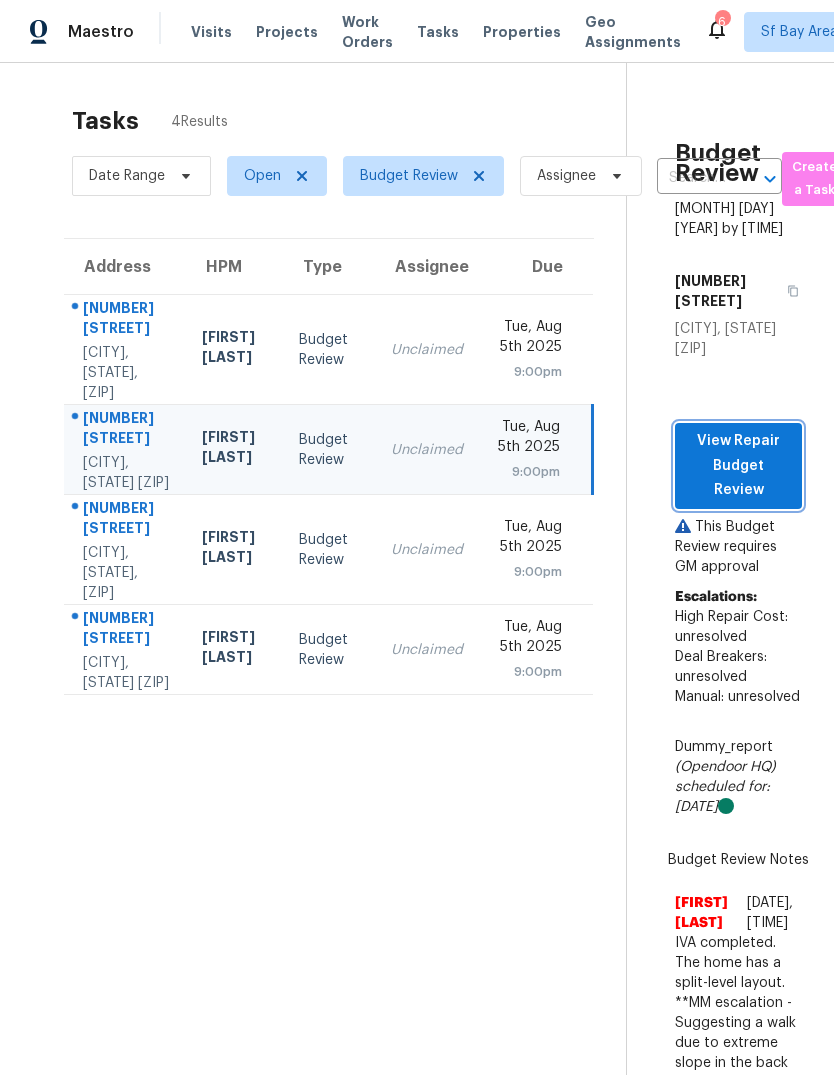 click on "View Repair Budget Review" at bounding box center (738, 466) 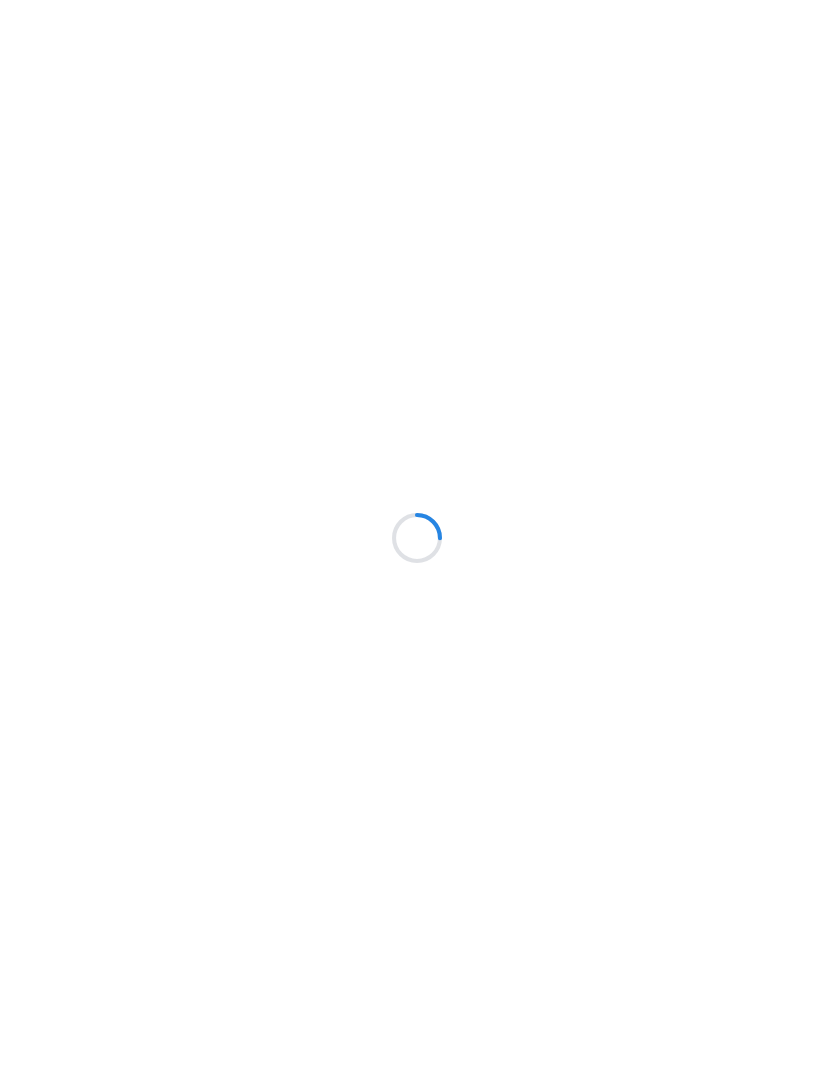 scroll, scrollTop: 0, scrollLeft: 0, axis: both 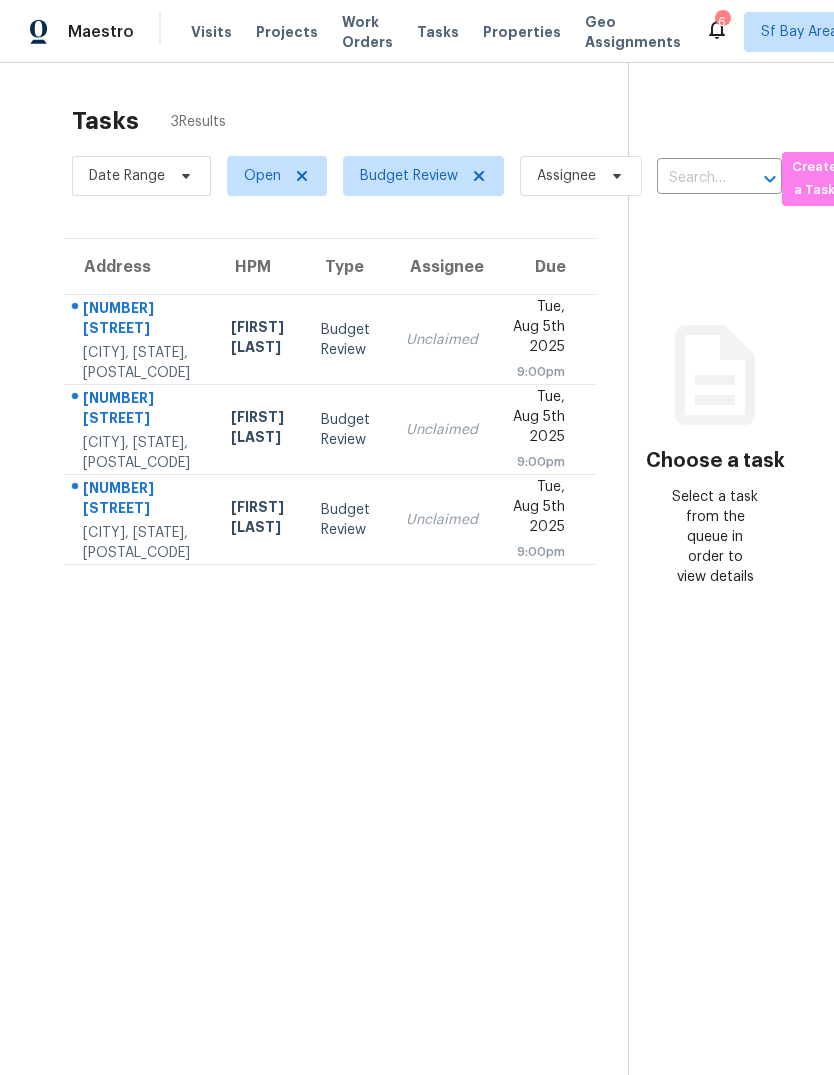 click on "[NUMBER] [STREET]" at bounding box center [141, 320] 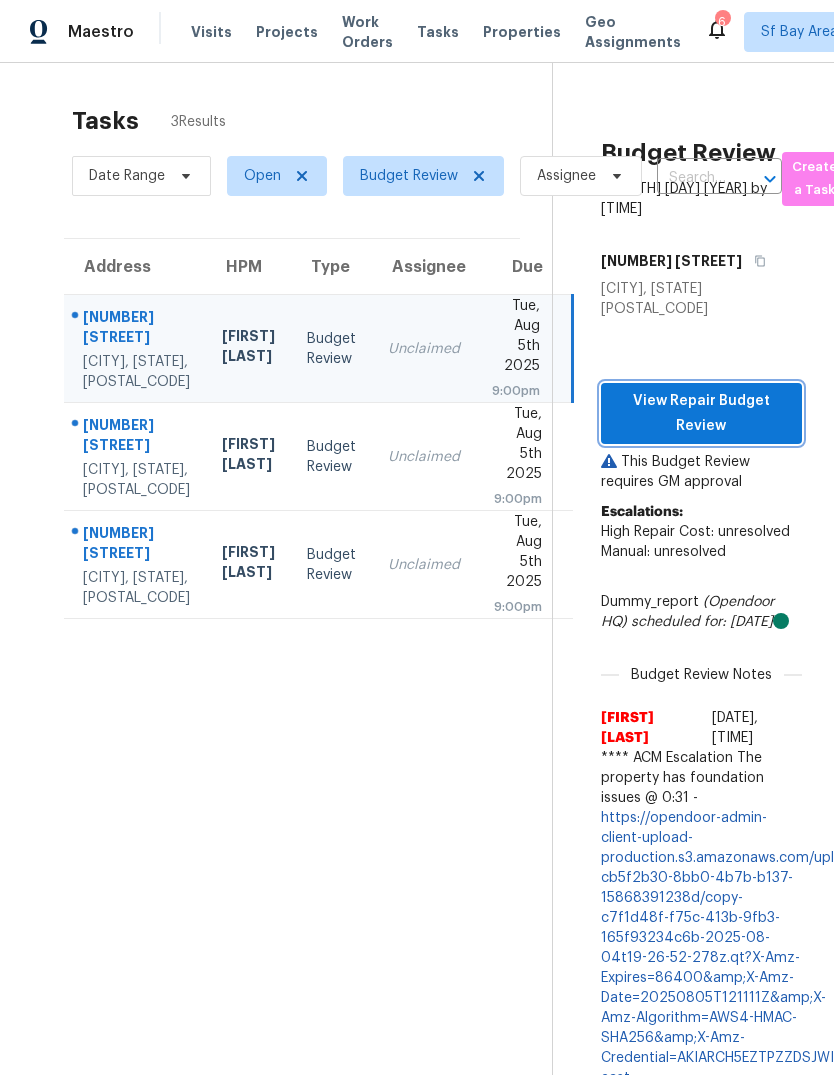 click on "View Repair Budget Review" at bounding box center [701, 413] 